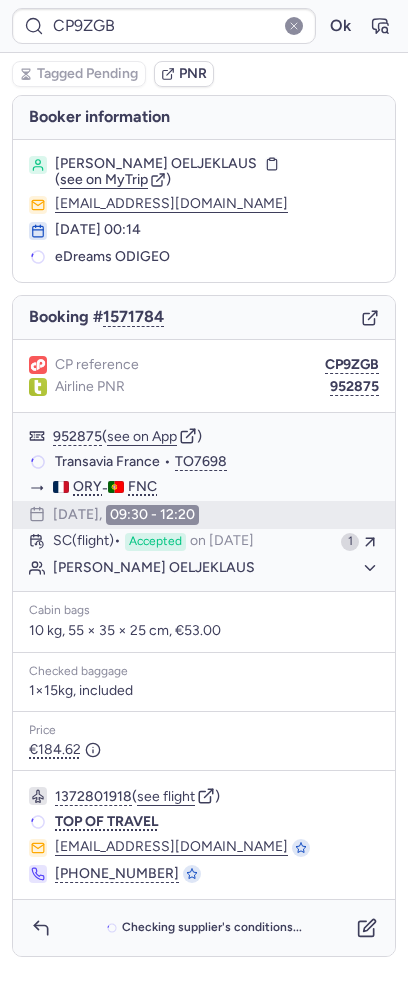 scroll, scrollTop: 0, scrollLeft: 0, axis: both 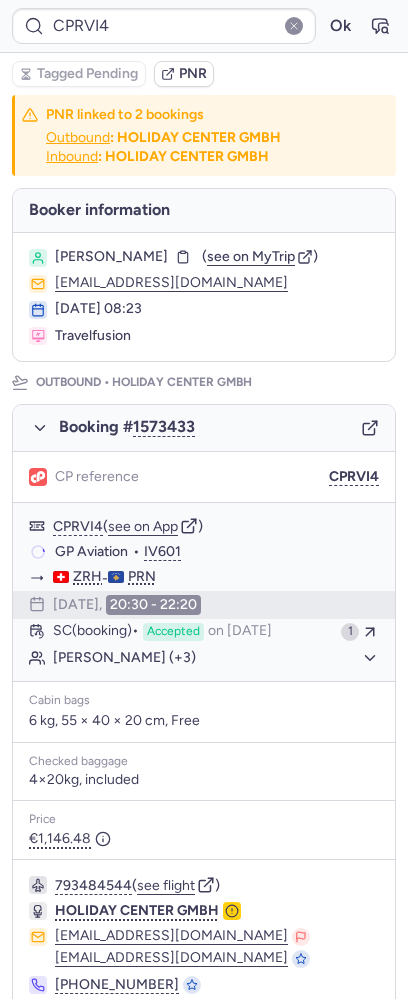 type on "CPINFU" 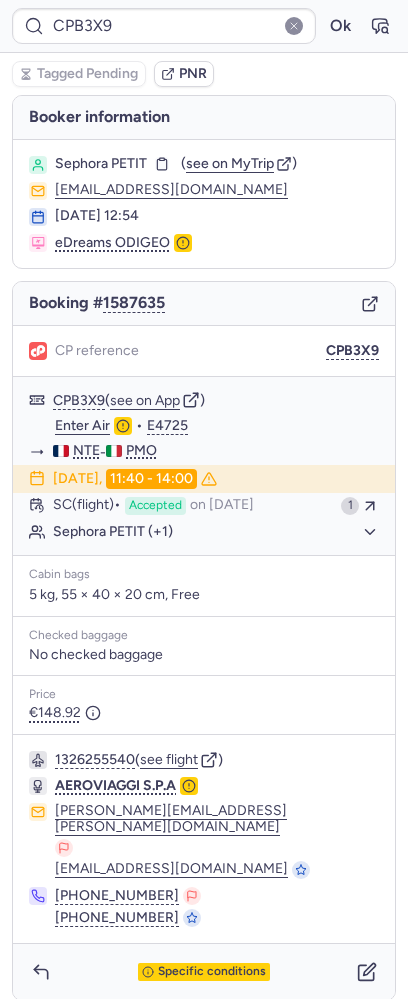 type on "CPZMGA" 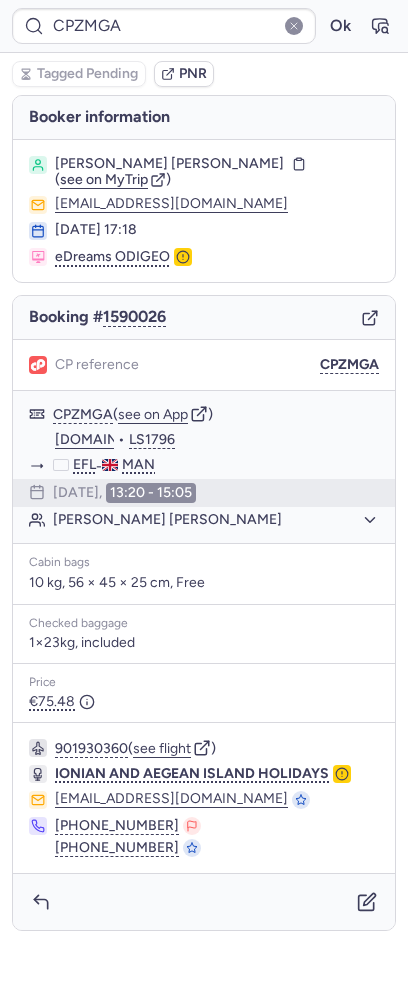 type 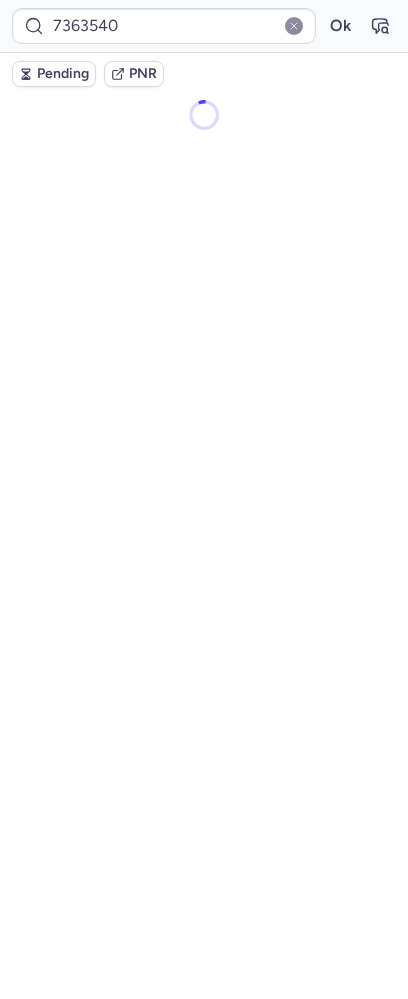 scroll, scrollTop: 0, scrollLeft: 0, axis: both 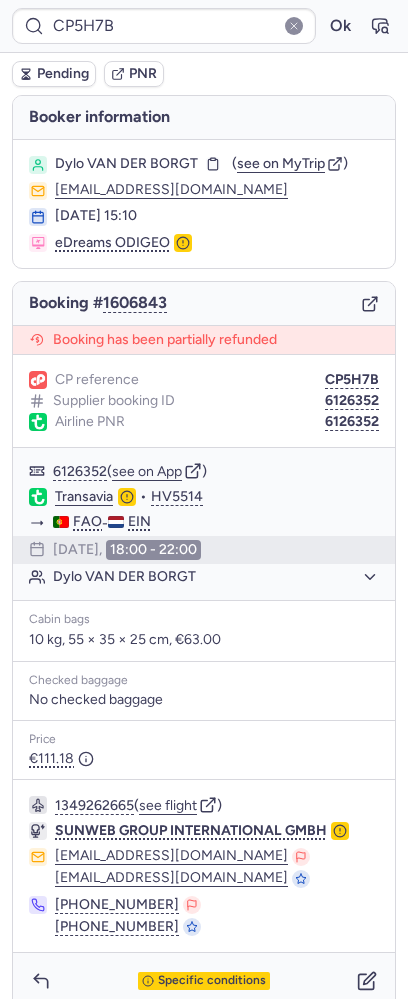 type on "CP9ZGB" 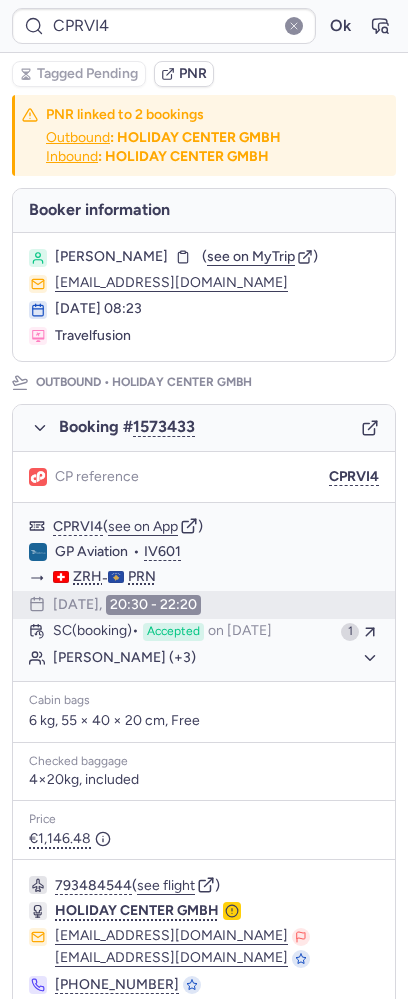 type on "CPNULQ" 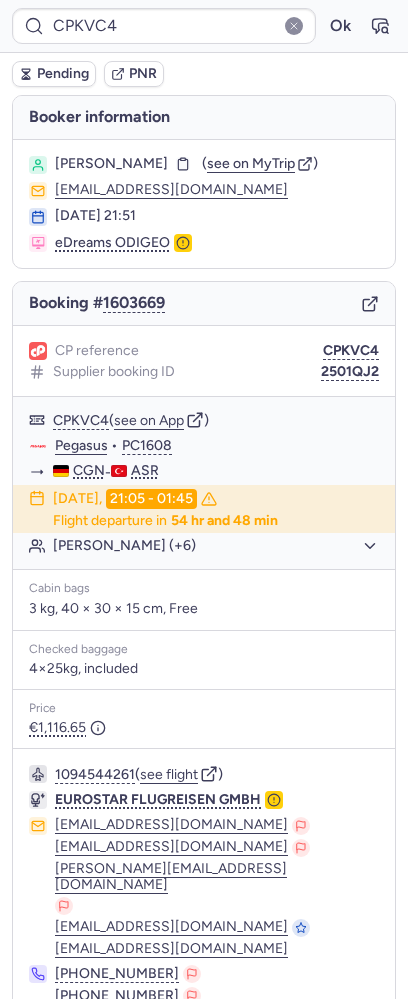 scroll, scrollTop: 122, scrollLeft: 0, axis: vertical 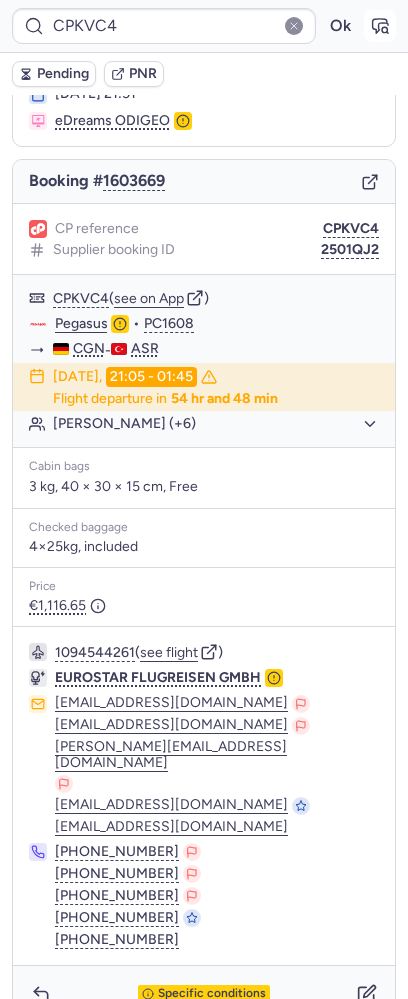 click at bounding box center [380, 26] 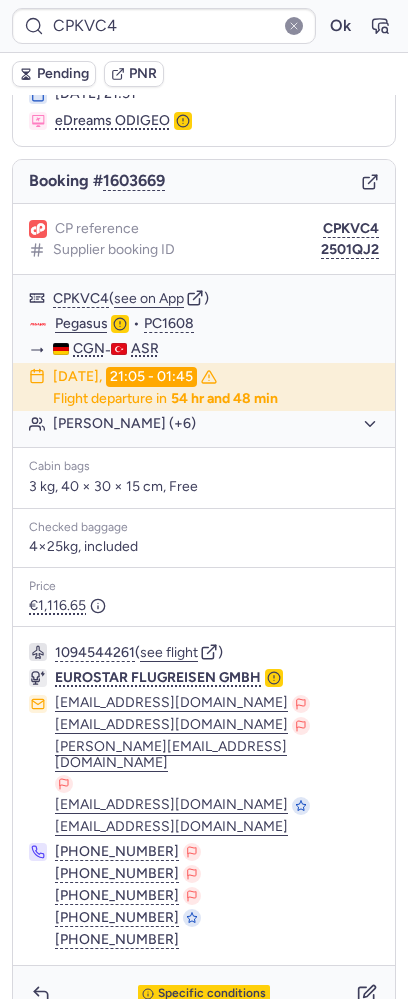 click on "Pending" at bounding box center (63, 74) 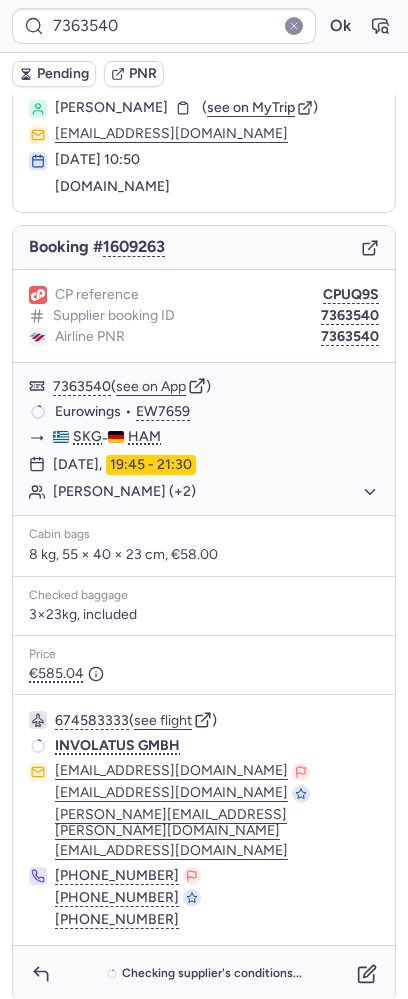 scroll, scrollTop: 56, scrollLeft: 0, axis: vertical 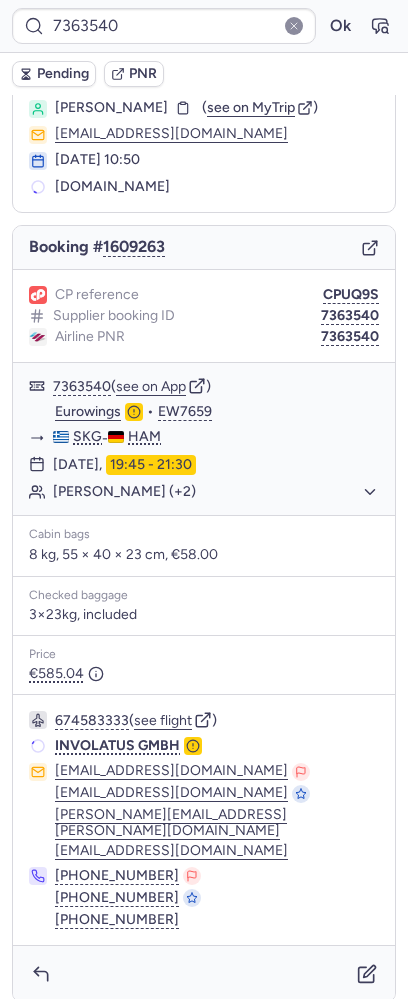 type on "CP9ZGB" 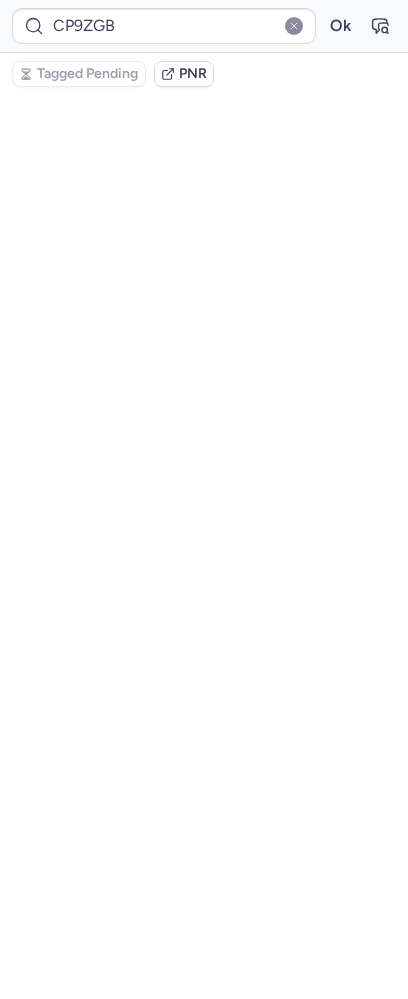 scroll, scrollTop: 0, scrollLeft: 0, axis: both 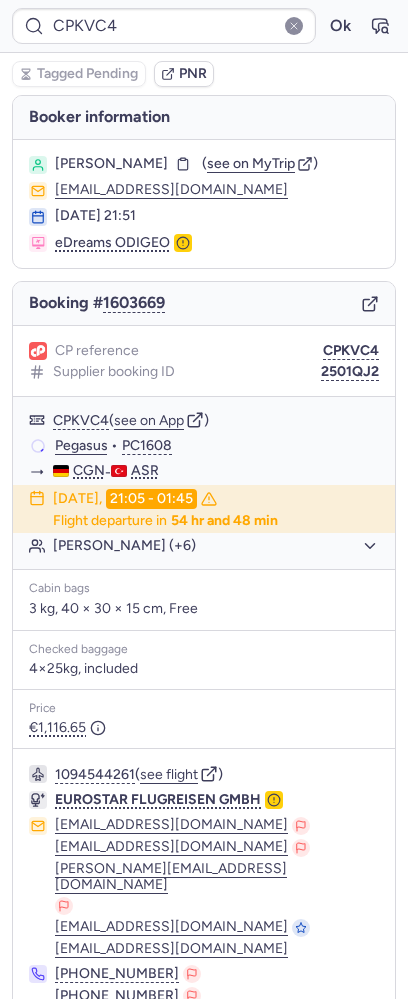 type on "CPYDUU" 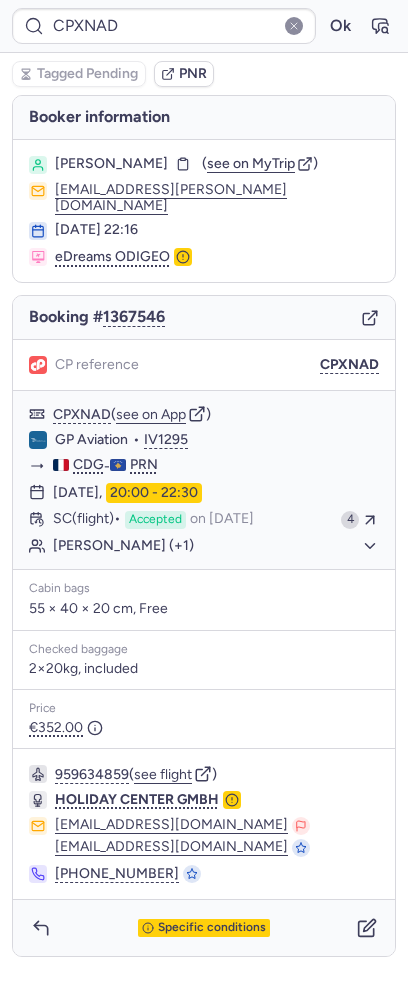 type on "CPNBFA" 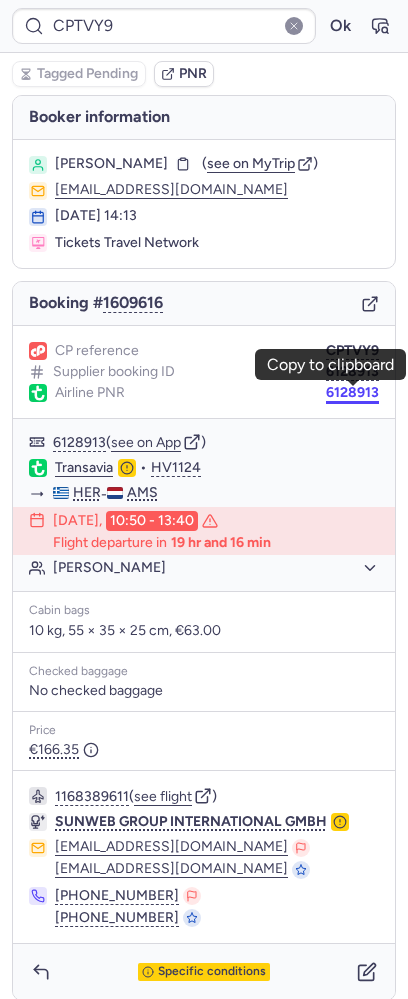 click on "6128913" at bounding box center (352, 393) 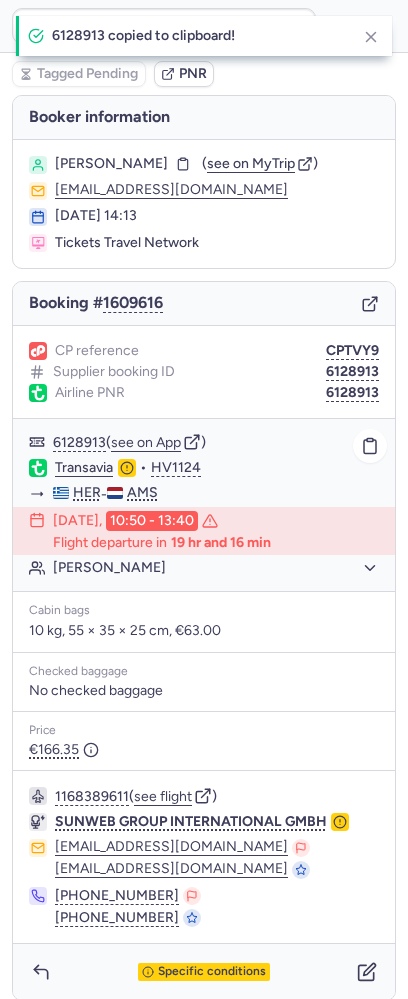 click on "Transavia" 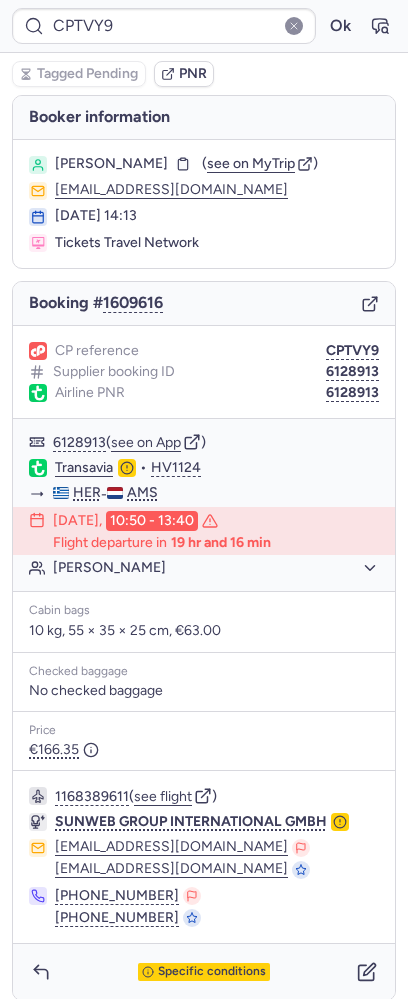 click on "[PERSON_NAME]" at bounding box center (111, 164) 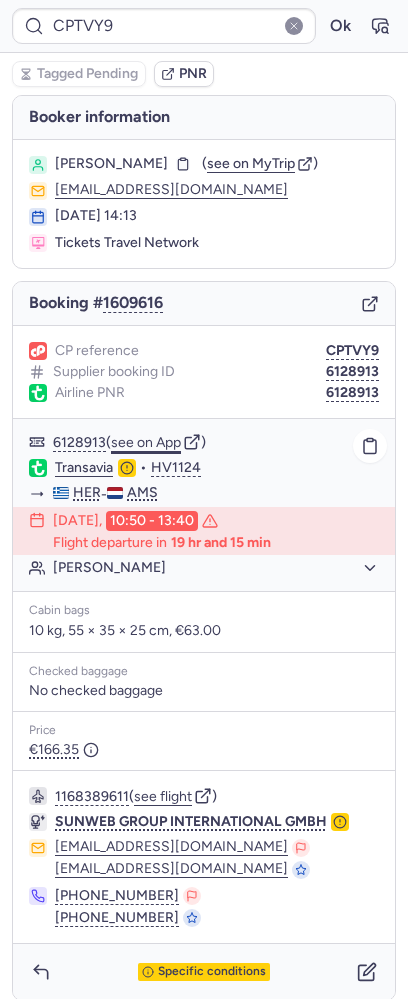 click on "see on App" 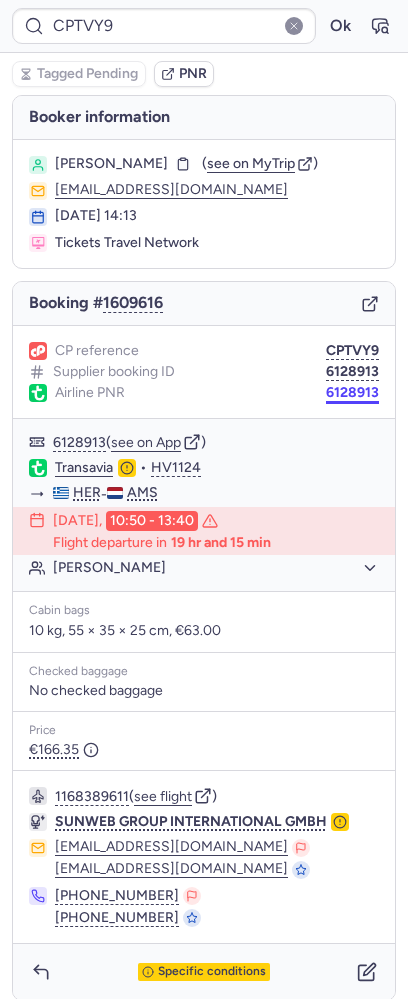click on "6128913" at bounding box center [352, 393] 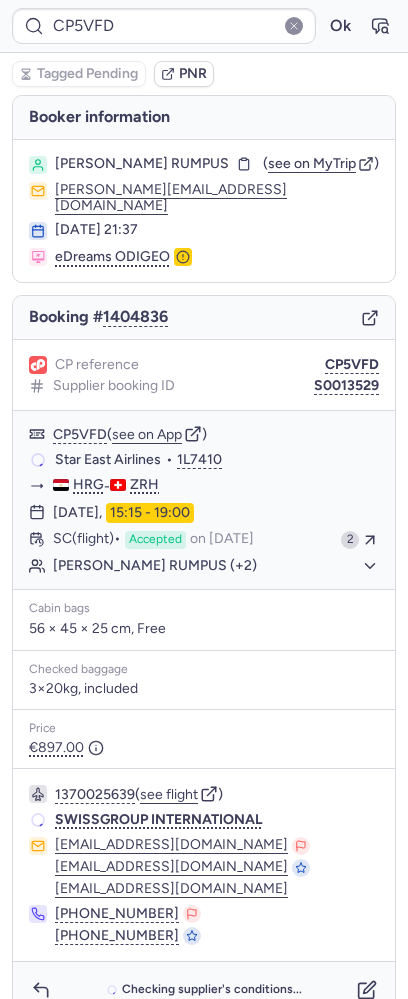 type on "CPHRKZ" 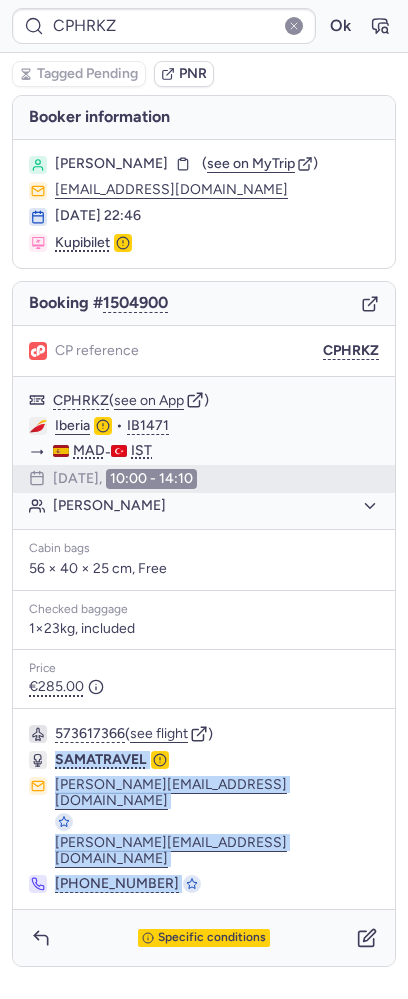 drag, startPoint x: 263, startPoint y: 815, endPoint x: 32, endPoint y: 767, distance: 235.93431 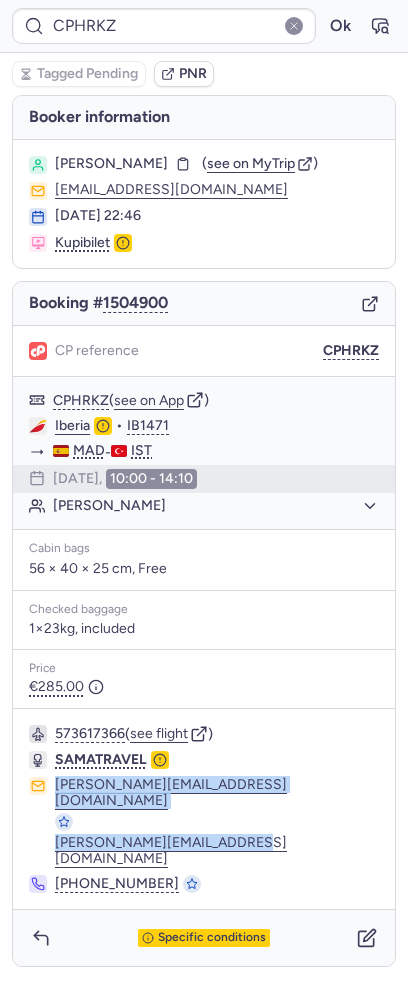 drag, startPoint x: 232, startPoint y: 809, endPoint x: 34, endPoint y: 787, distance: 199.21848 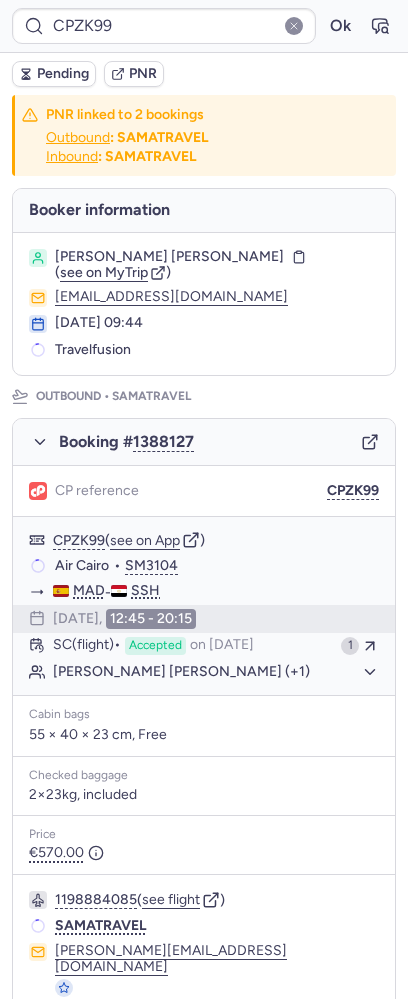 type on "CPHRKZ" 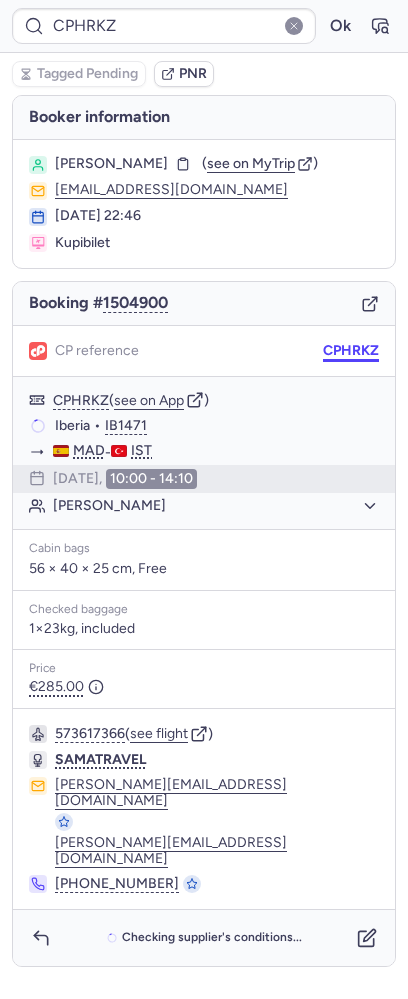 click on "CPHRKZ" at bounding box center [351, 351] 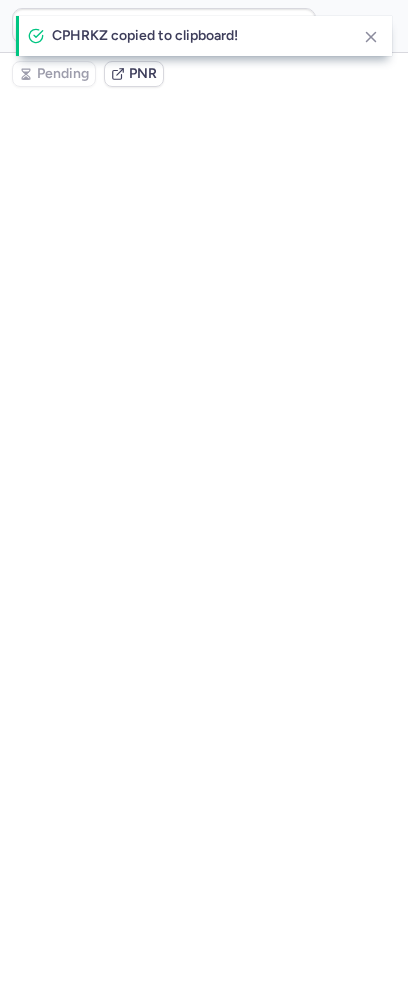 type on "CPHRKZ" 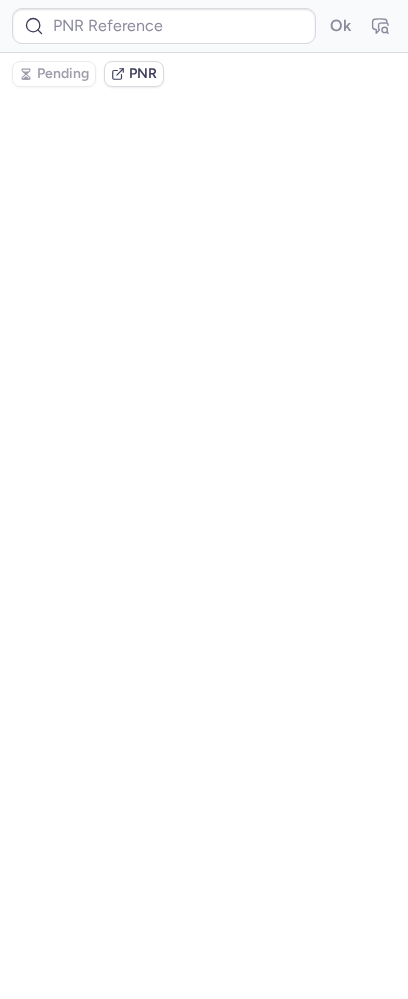 type on "ST60605" 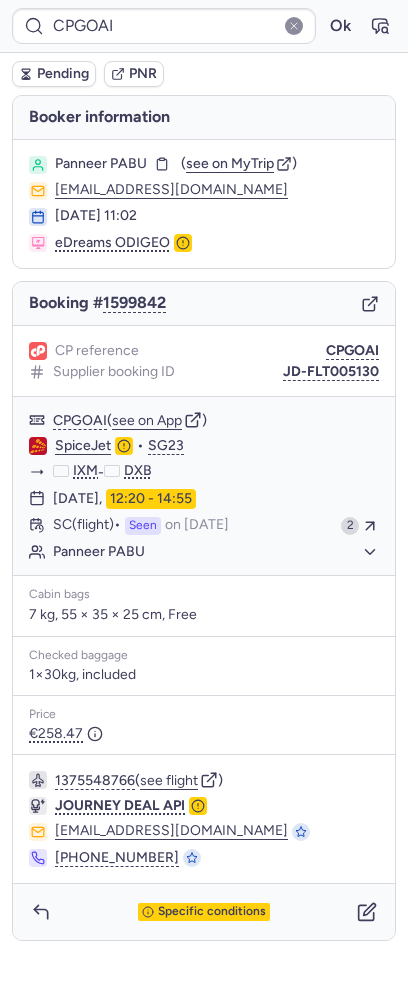 type on "CP5H7B" 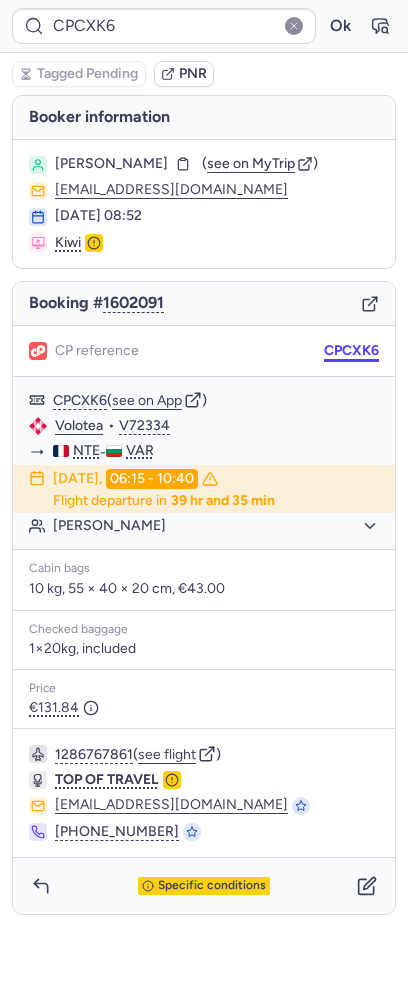click on "CPCXK6" at bounding box center [351, 351] 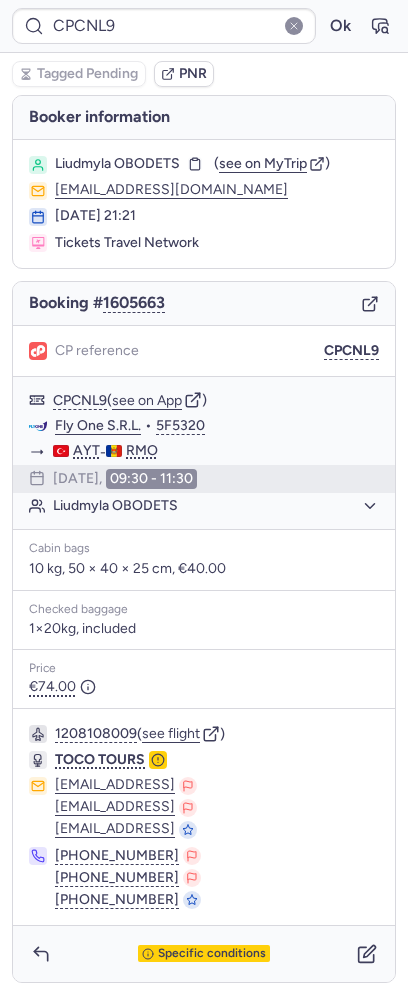 type on "CZ042005" 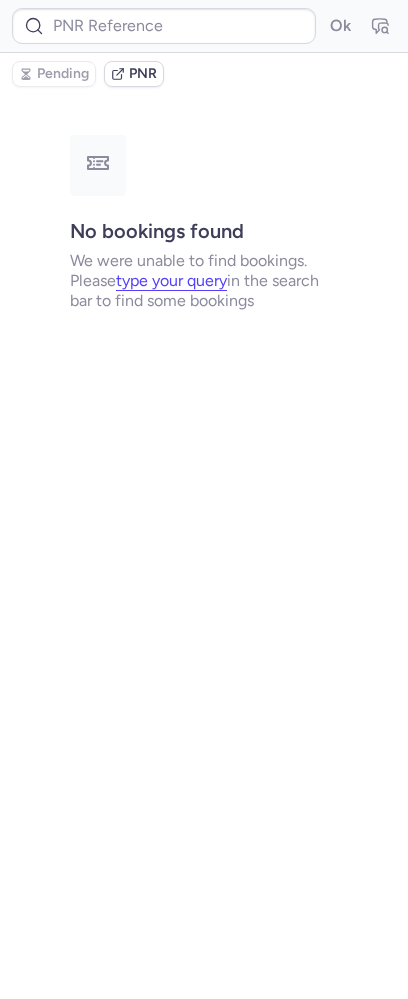 type on "CPNBFA" 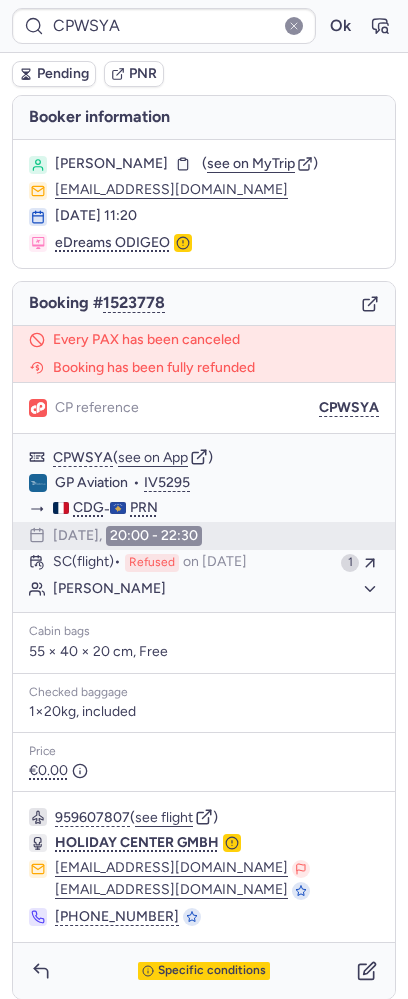 type on "CPHGNF" 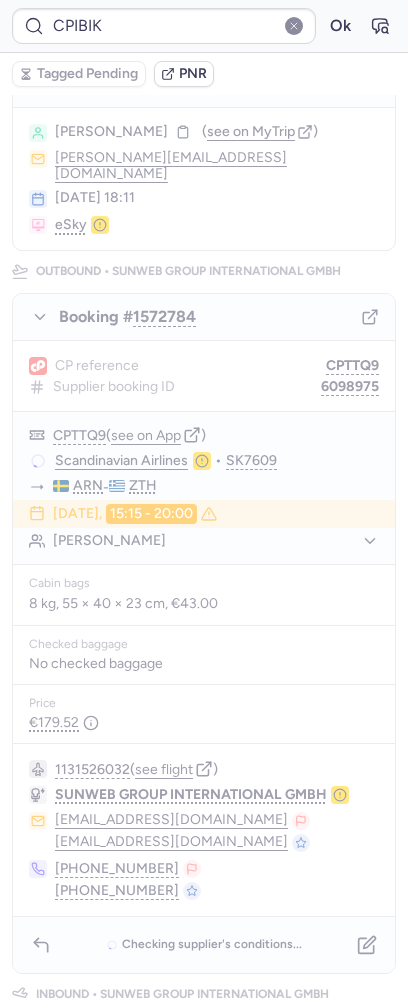 scroll, scrollTop: 0, scrollLeft: 0, axis: both 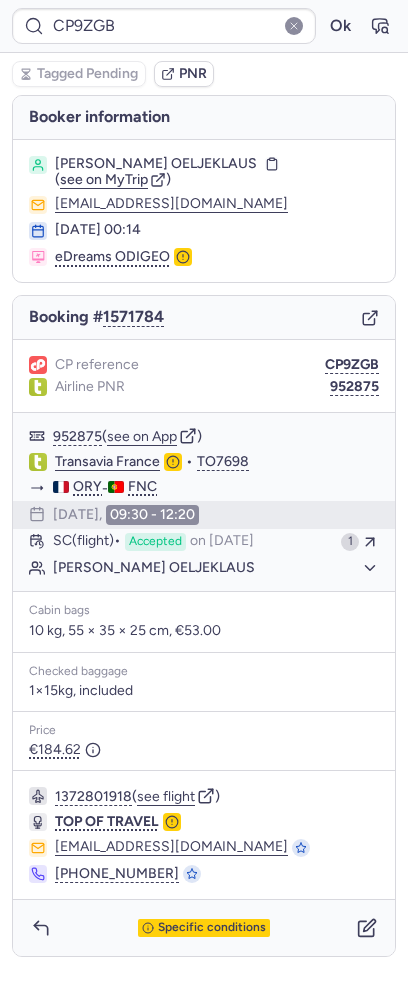 type on "CPZMGA" 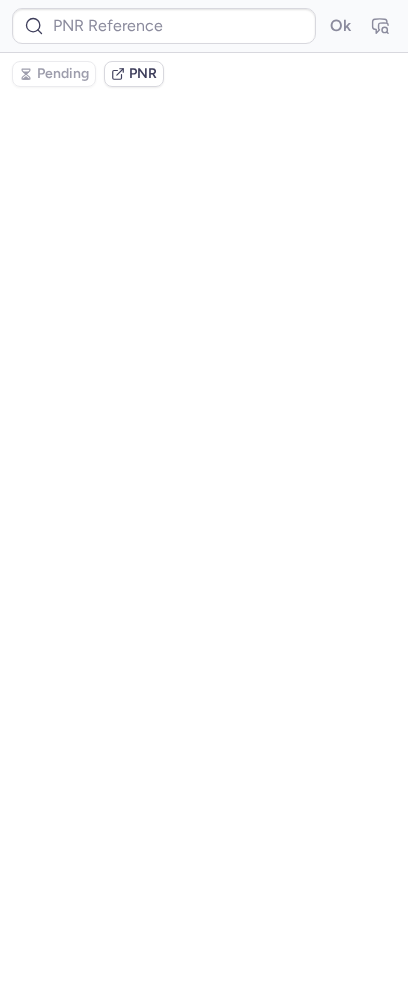 type on "CPNULQ" 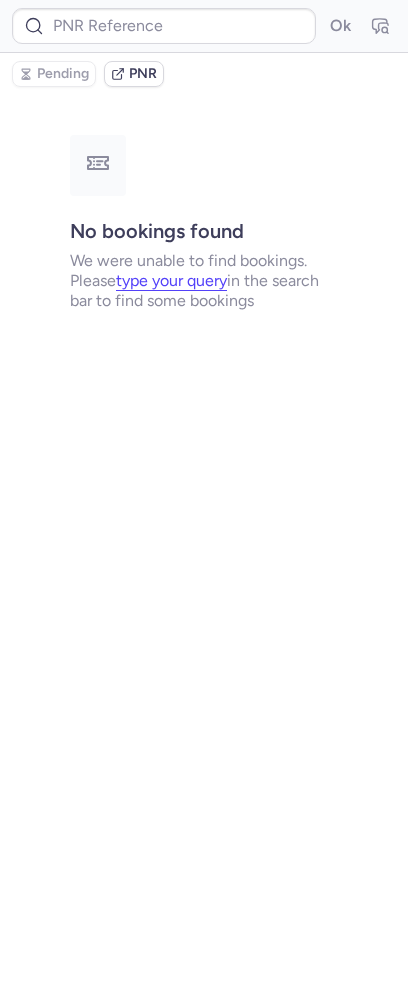 type on "CPNULQ" 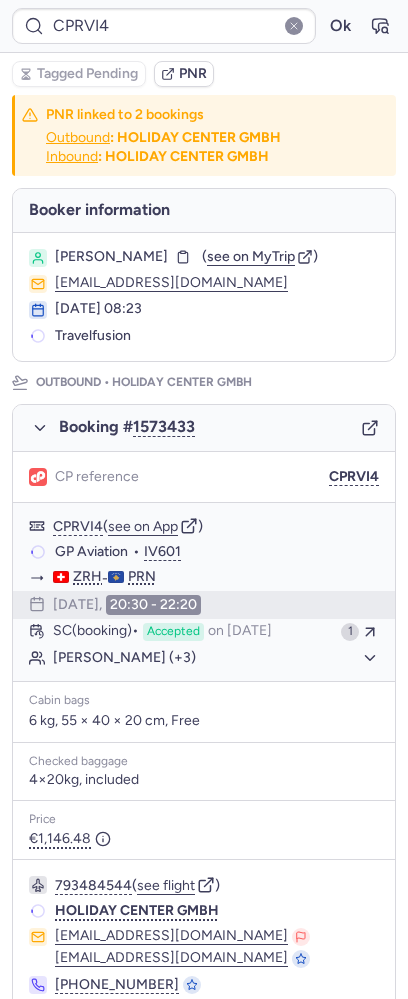 type on "CPYDUU" 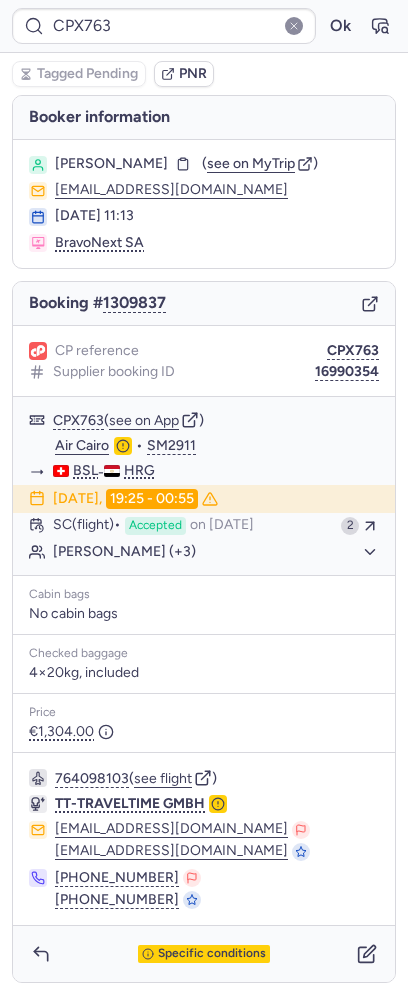 type on "CPZMGA" 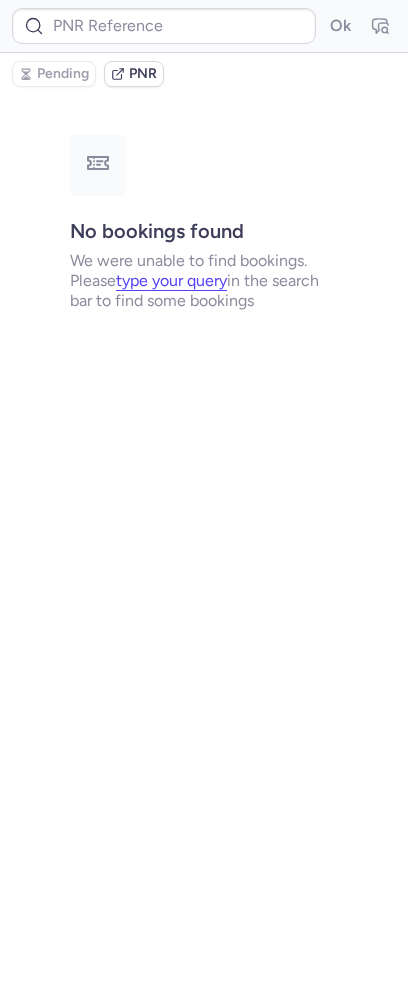 type on "CPNULQ" 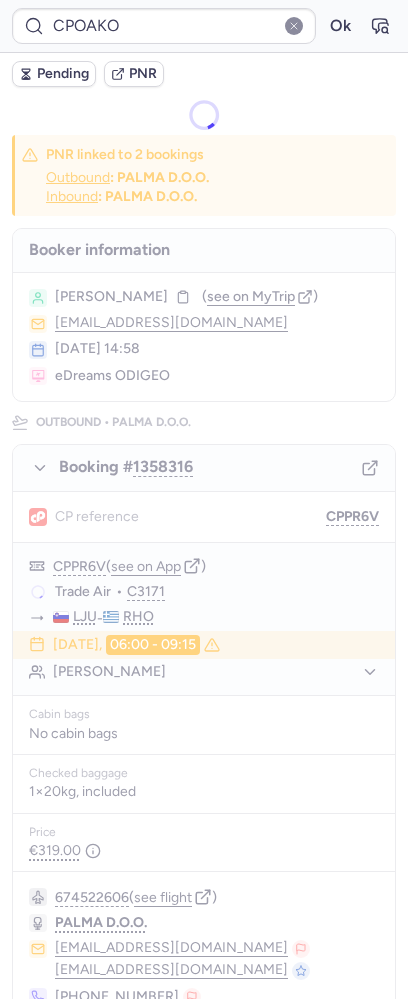 type on "CPHGNF" 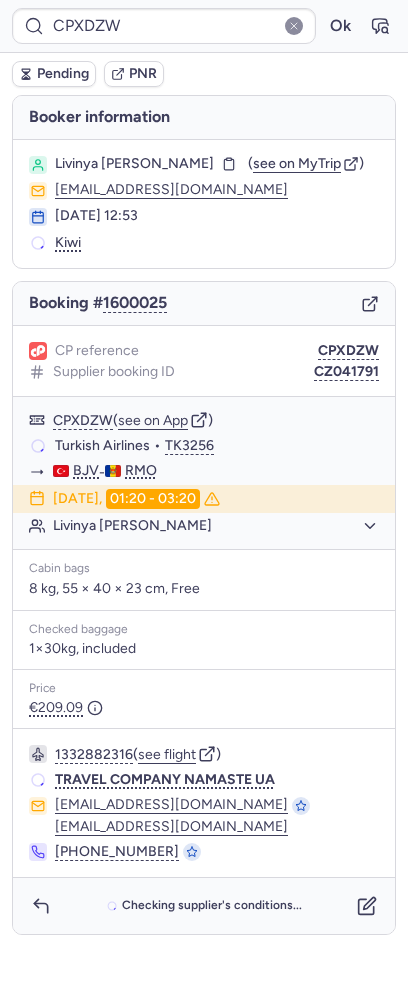 type on "U57566" 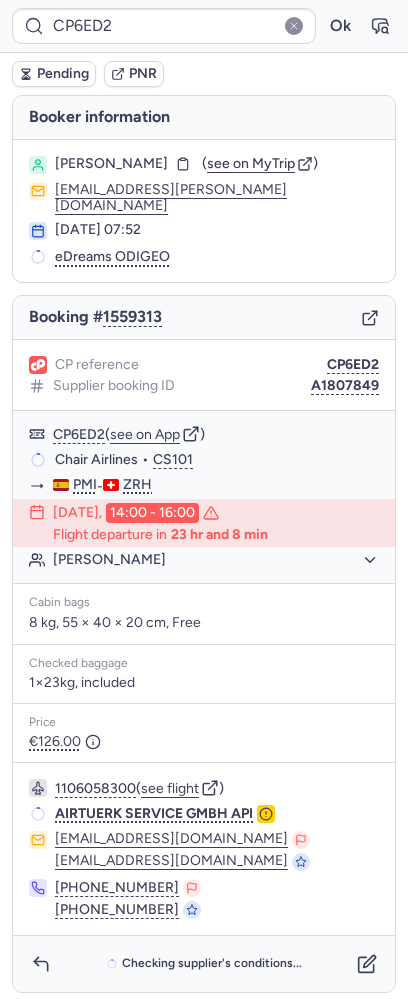 type on "CPFNCK" 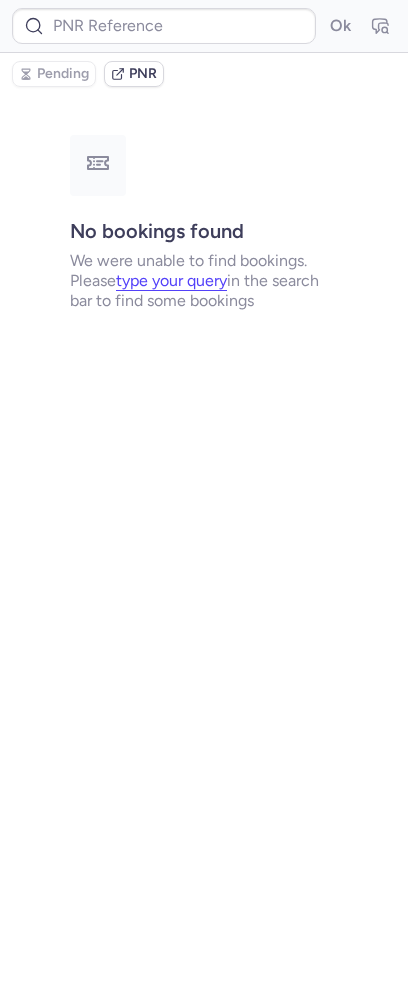 type on "CPNULQ" 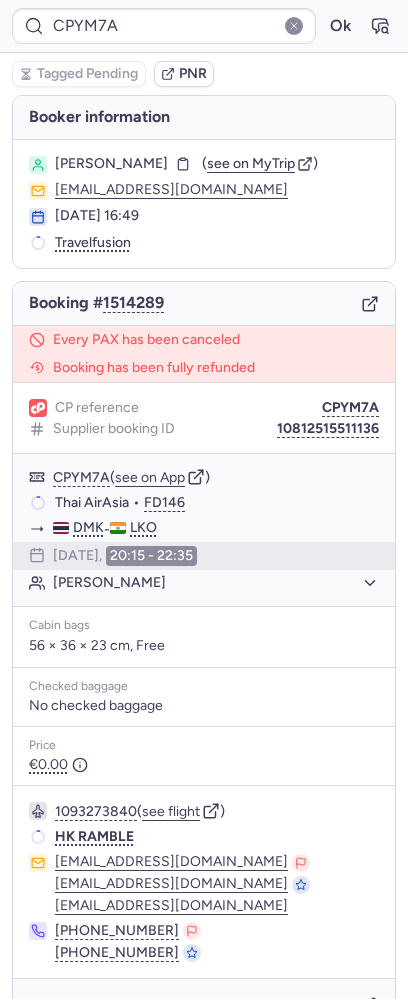 type on "CPCNL9" 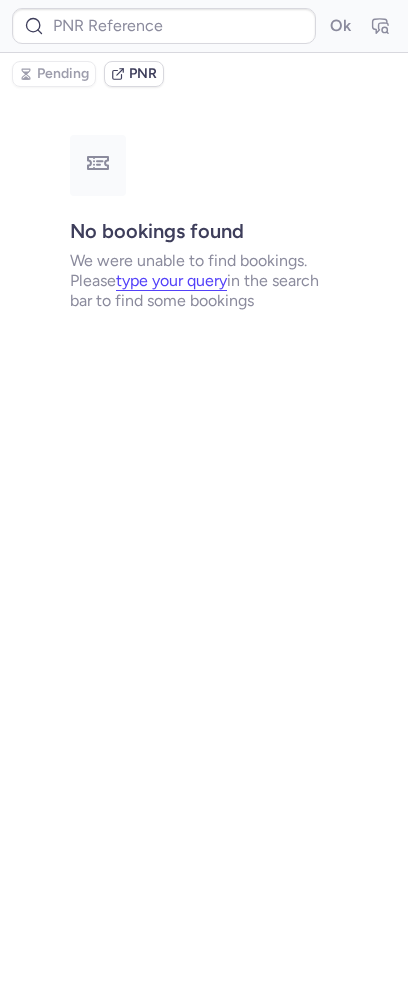 type on "CPNULQ" 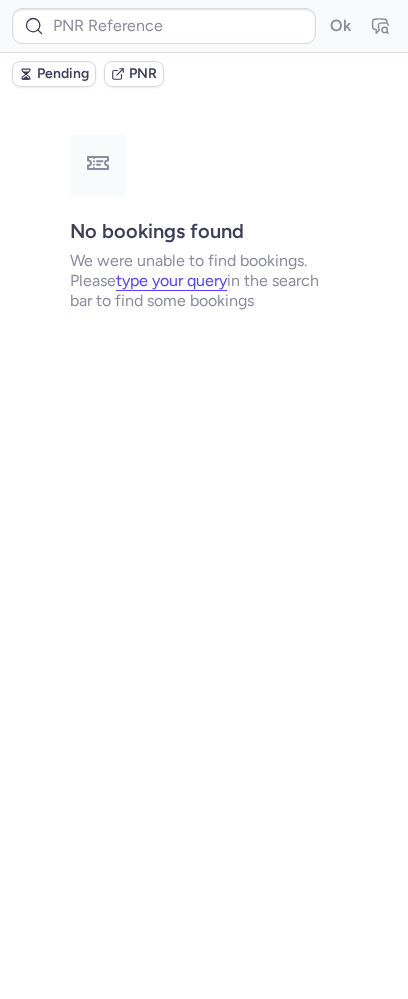 type on "CPXNAD" 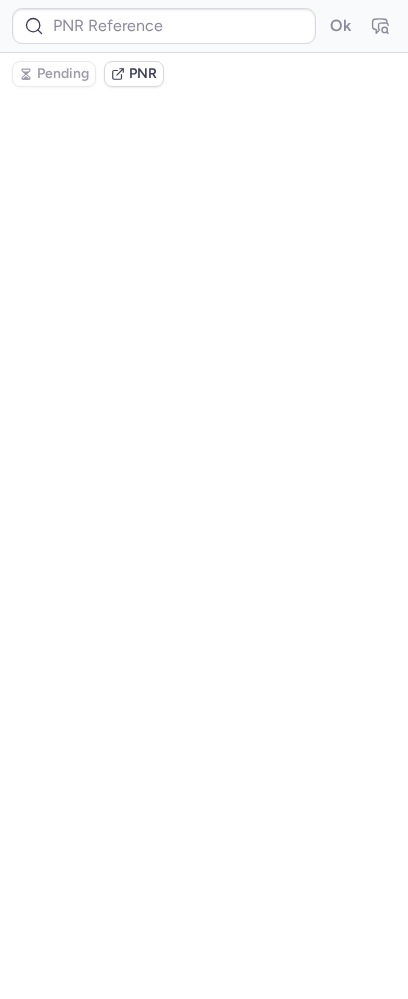 type on "CPNULQ" 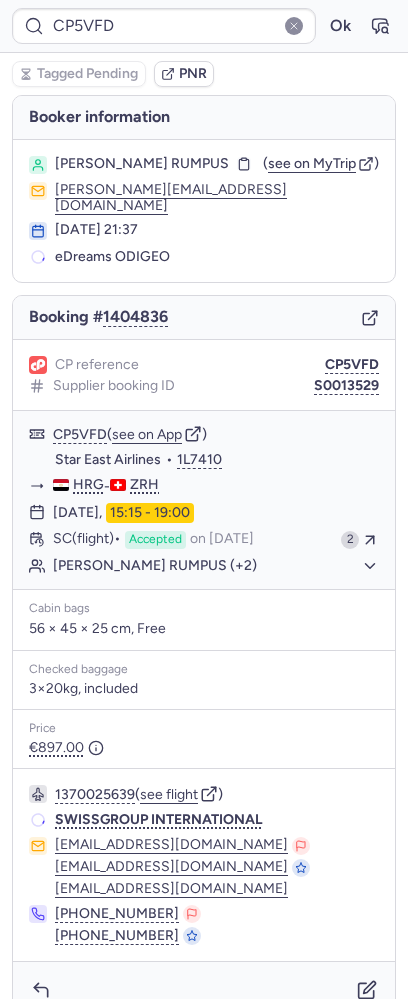 type on "CPXNAD" 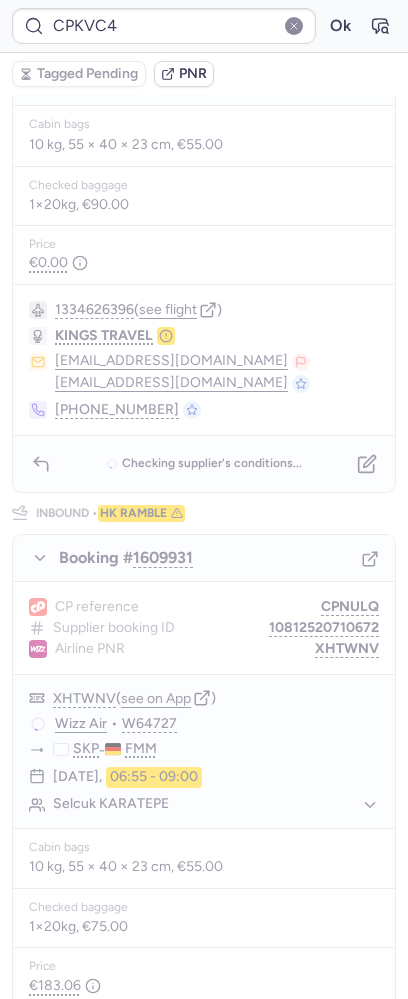 scroll, scrollTop: 0, scrollLeft: 0, axis: both 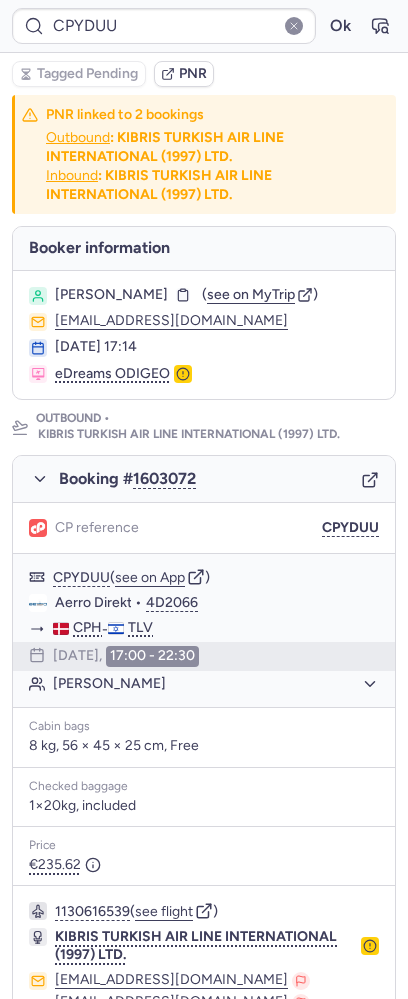 type on "CPINFU" 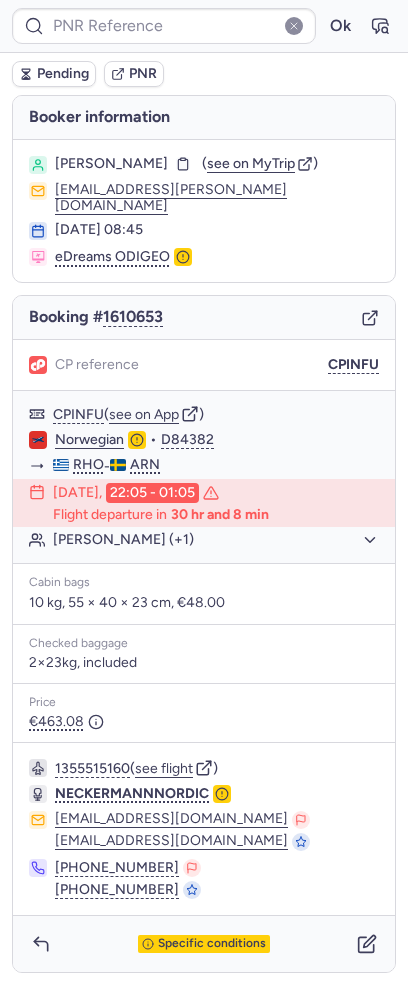 type on "CPXNAD" 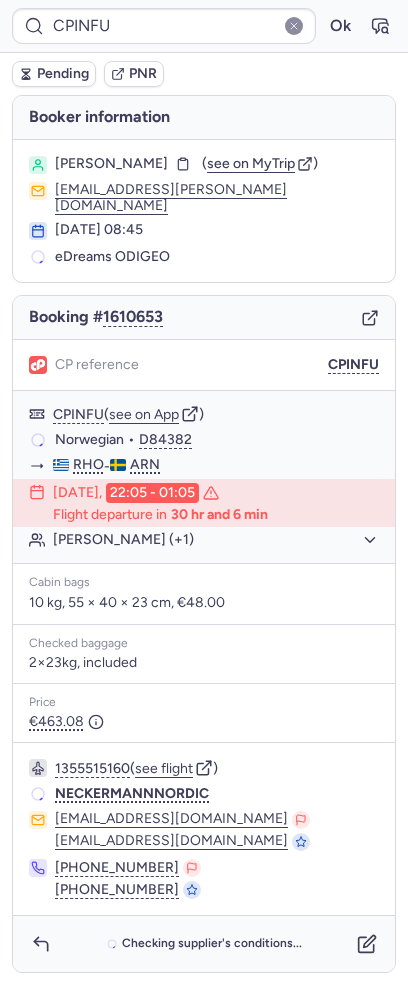type on "CPXNAD" 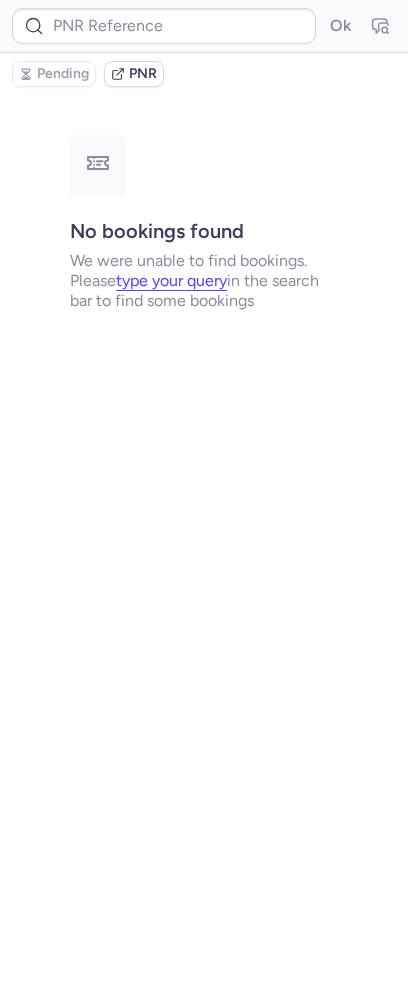 type on "CPNULQ" 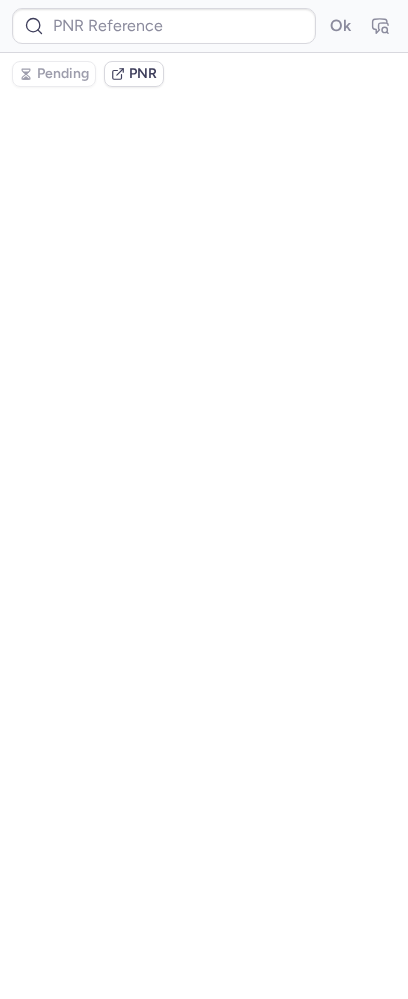 type on "CPNULQ" 